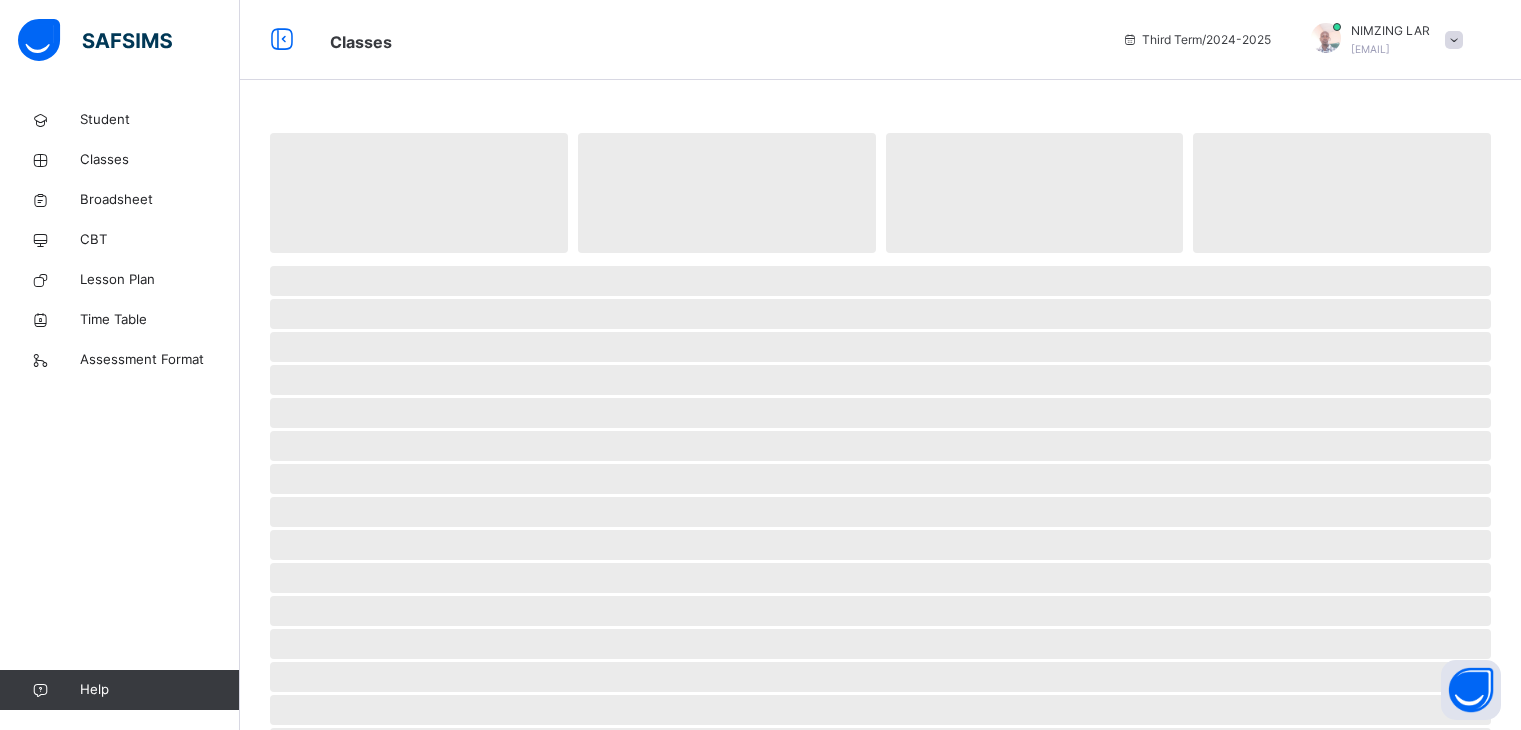 scroll, scrollTop: 0, scrollLeft: 0, axis: both 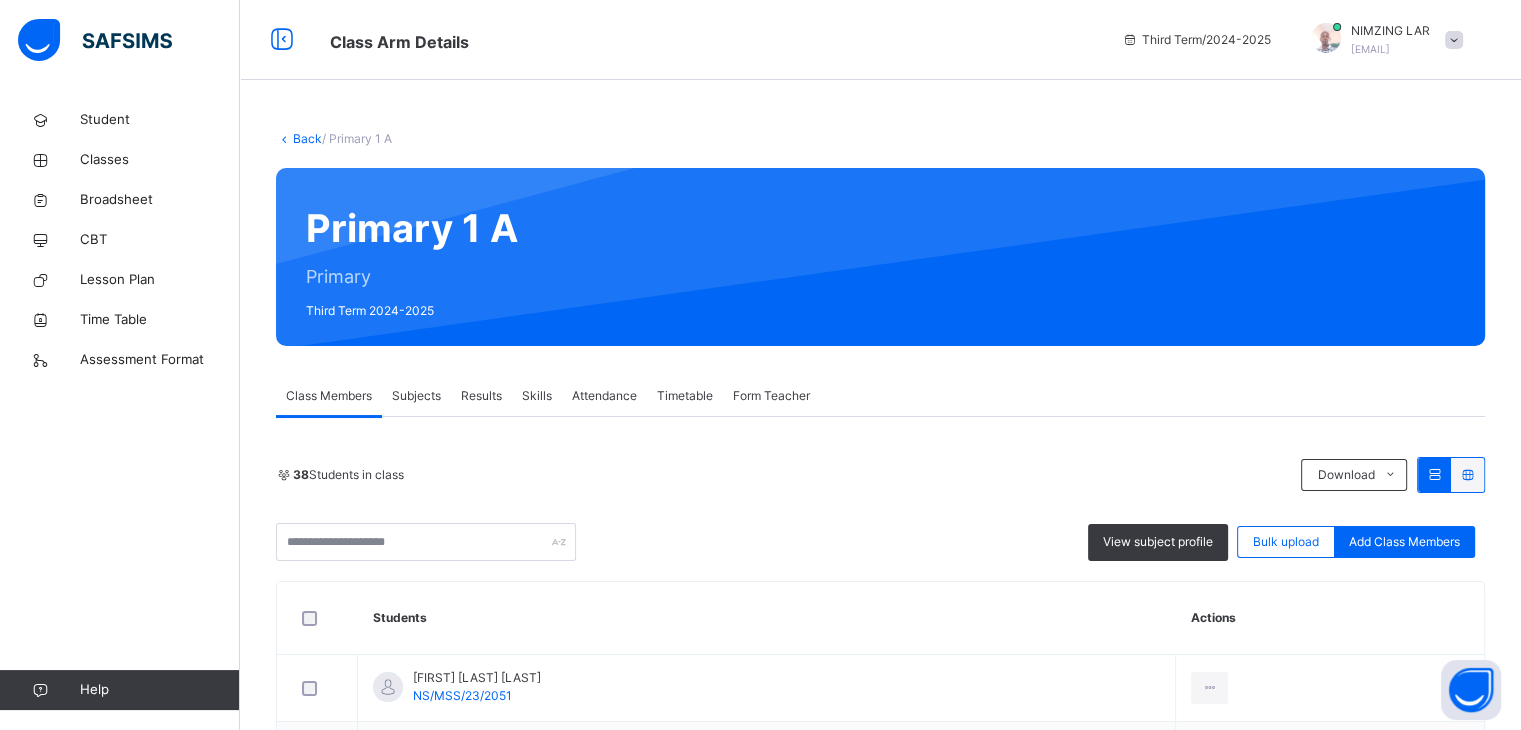 click on "NIMZING   LAR" at bounding box center (1390, 31) 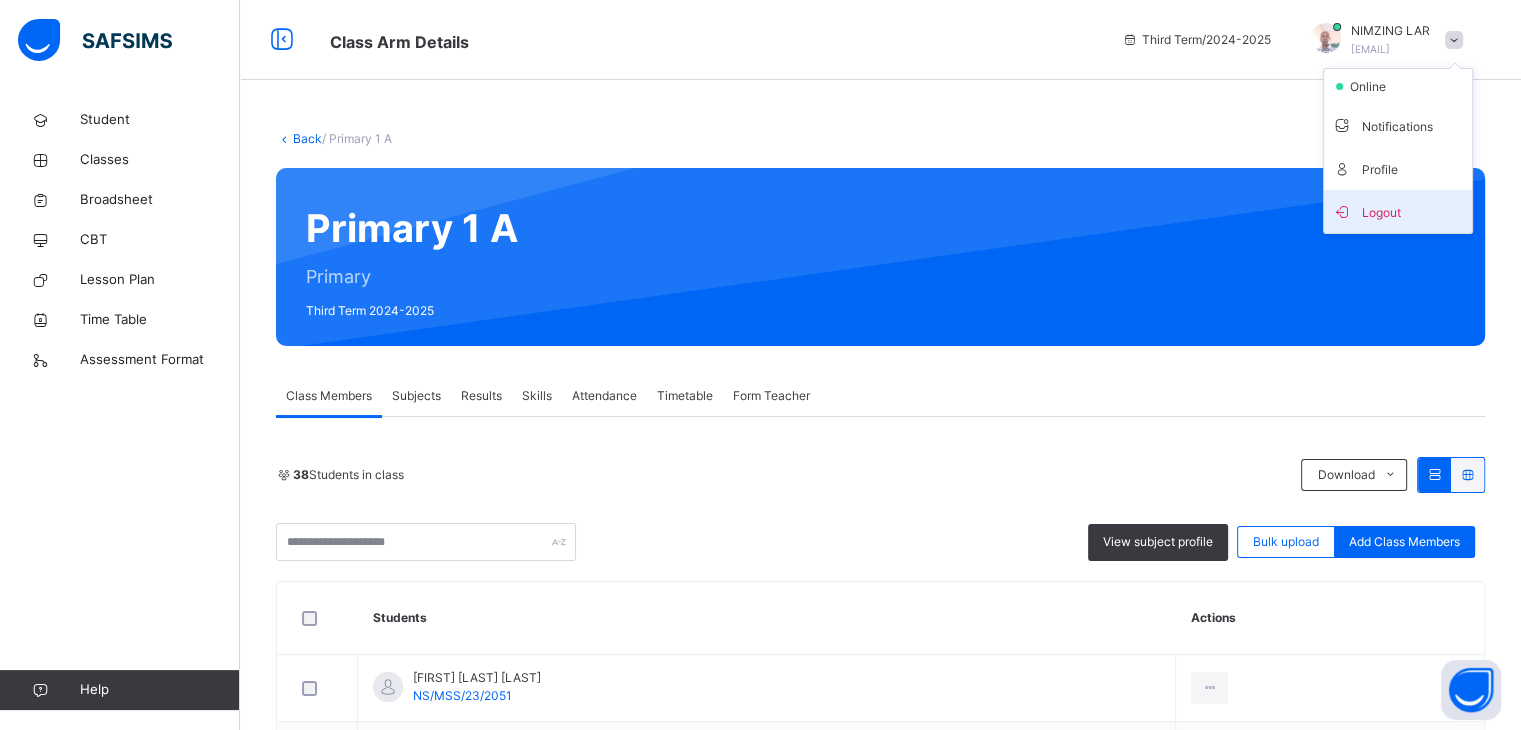 click on "Logout" at bounding box center [1398, 211] 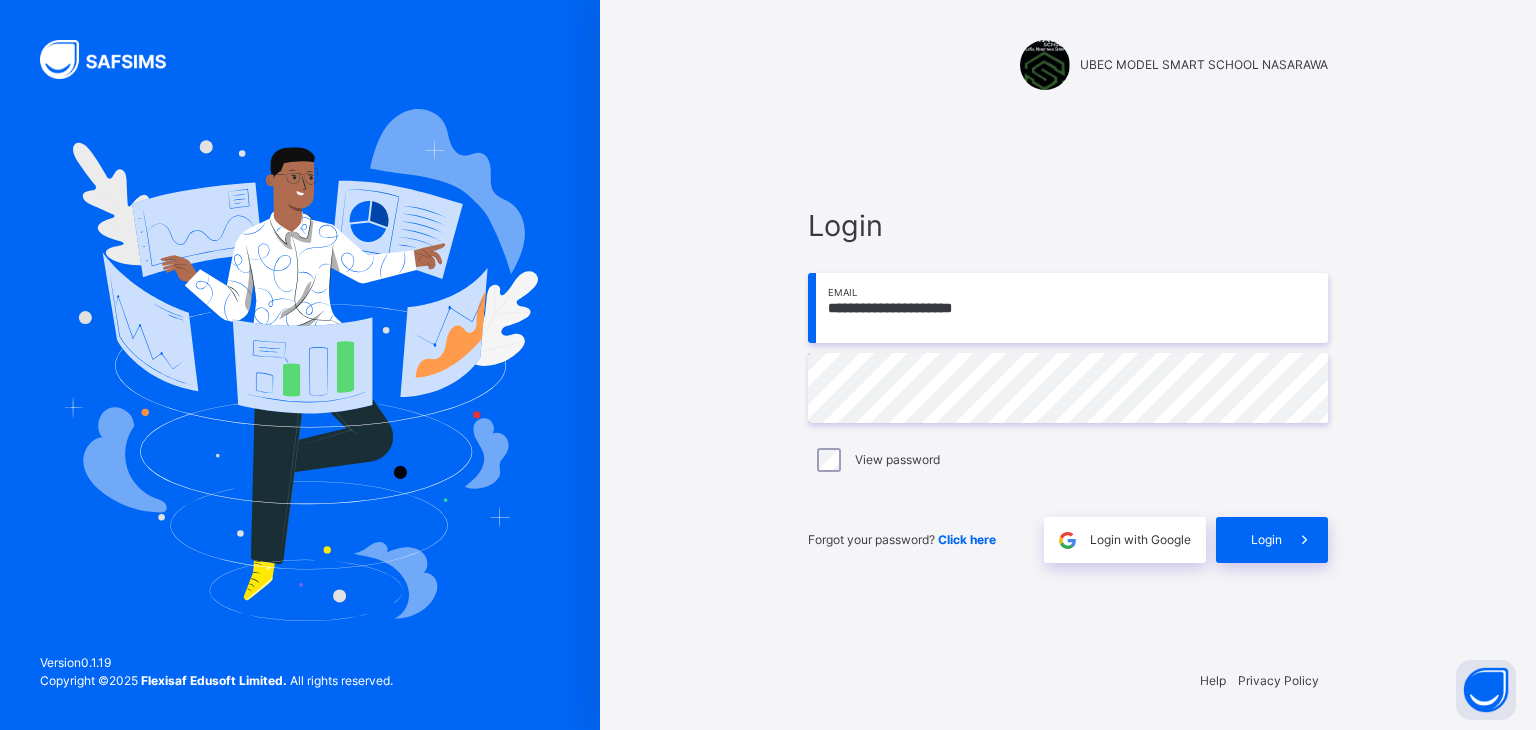 click on "**********" at bounding box center (1068, 308) 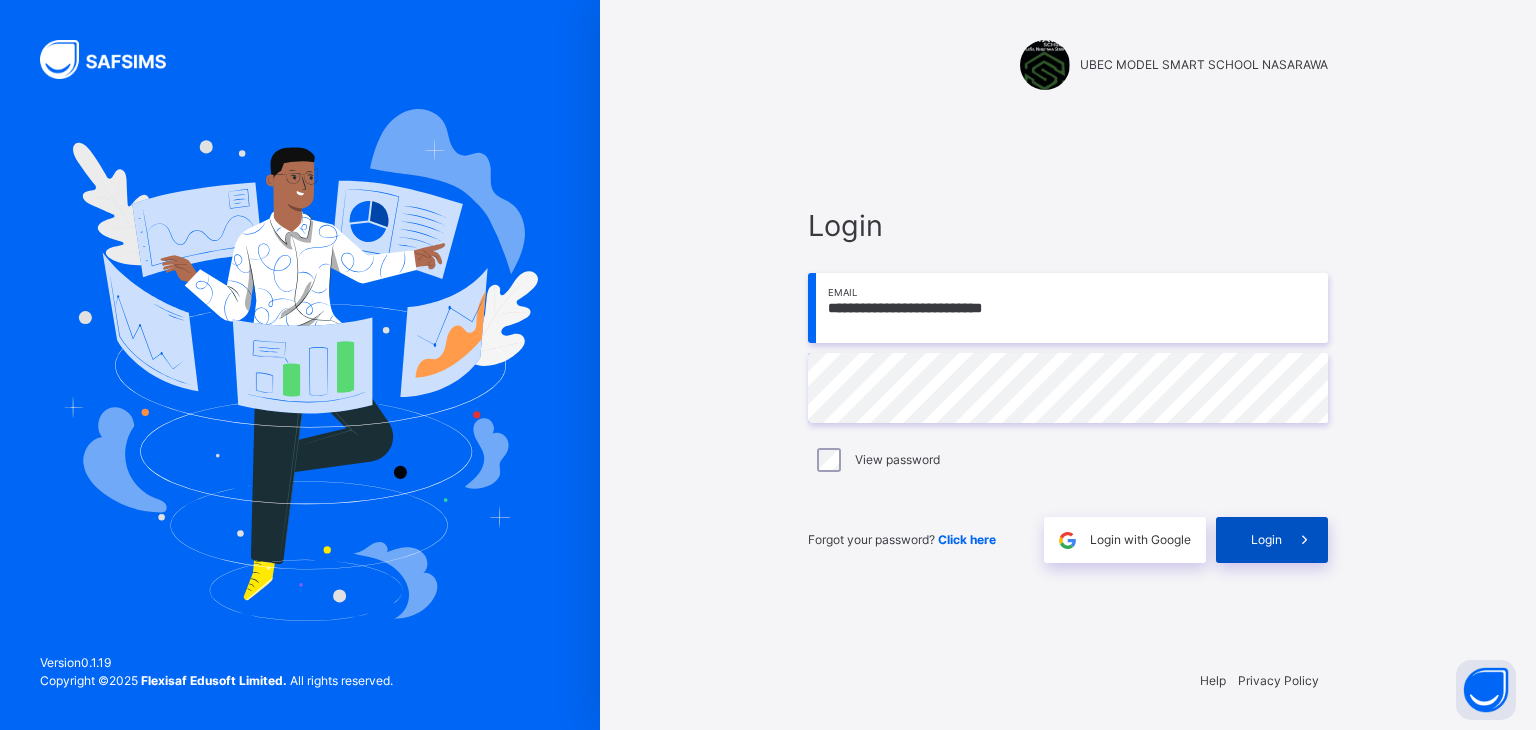 click on "Login" at bounding box center [1266, 540] 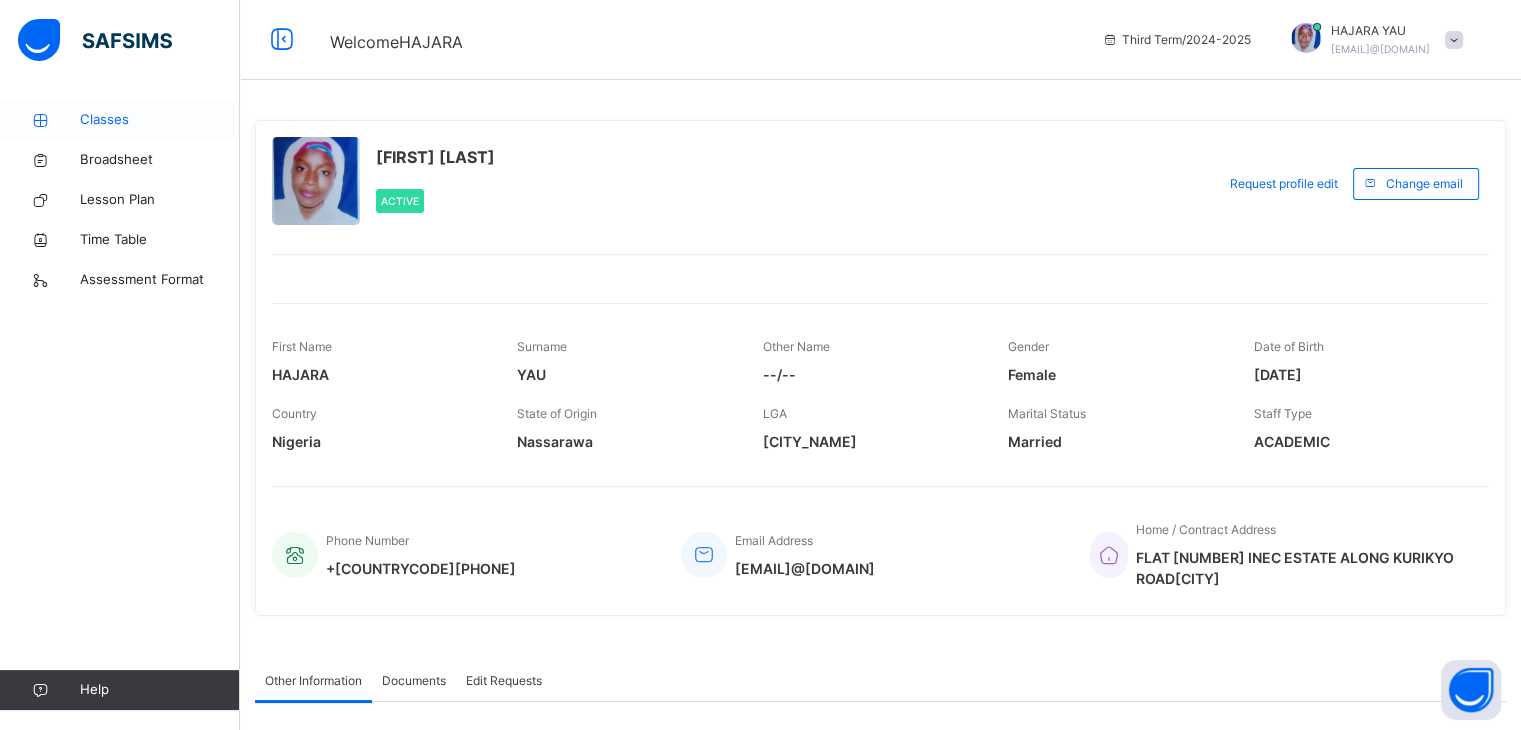 click on "Classes" at bounding box center [160, 120] 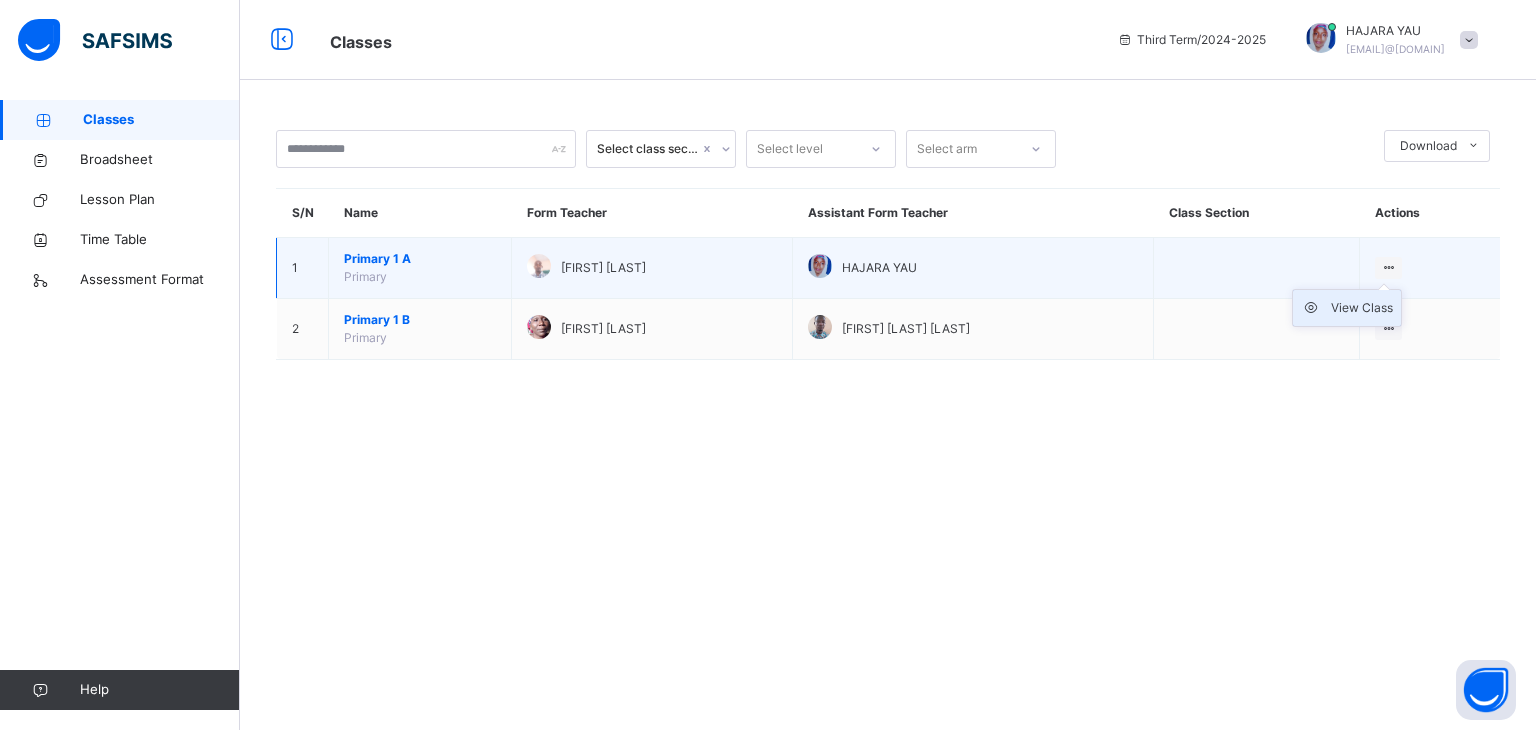 click on "View Class" at bounding box center [1362, 308] 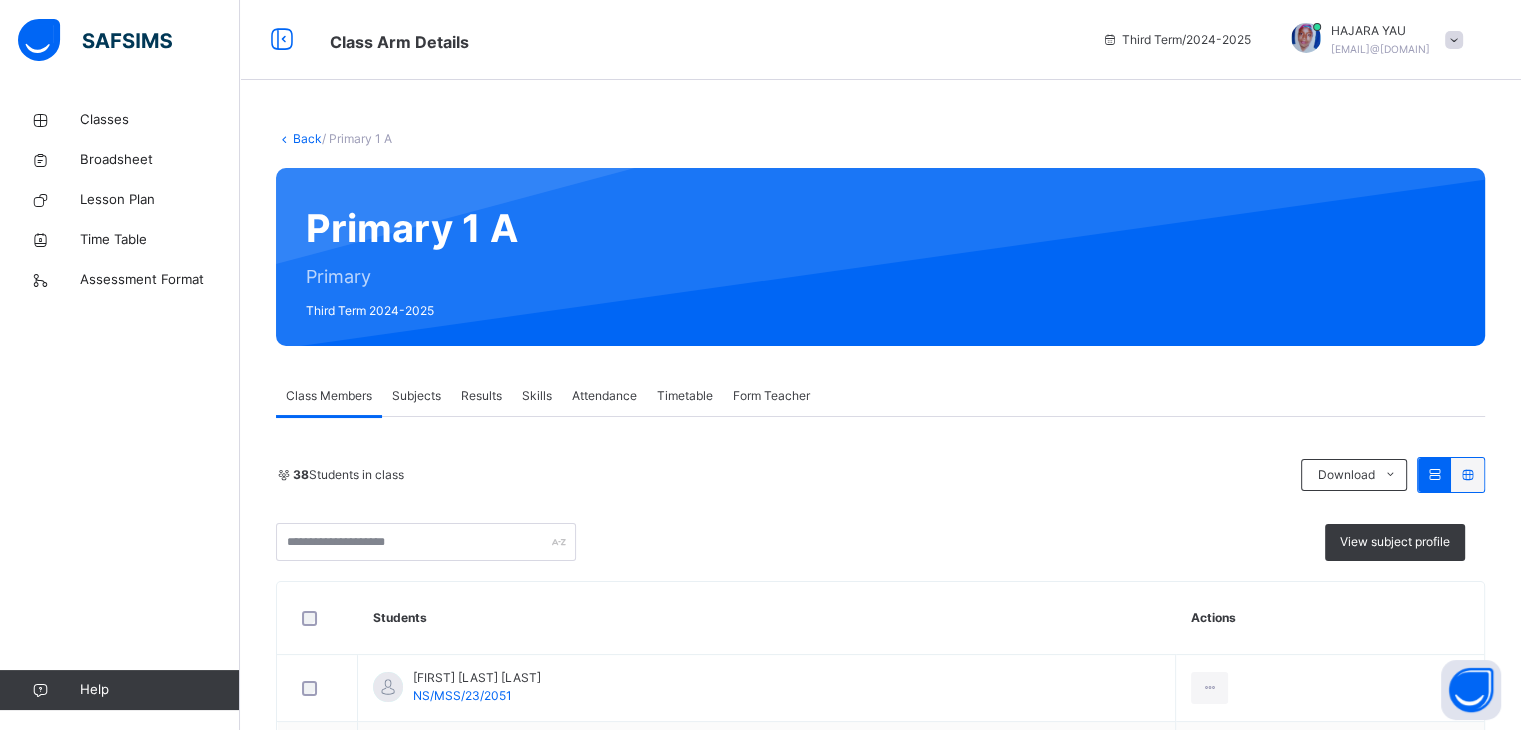 click on "Subjects" at bounding box center [416, 396] 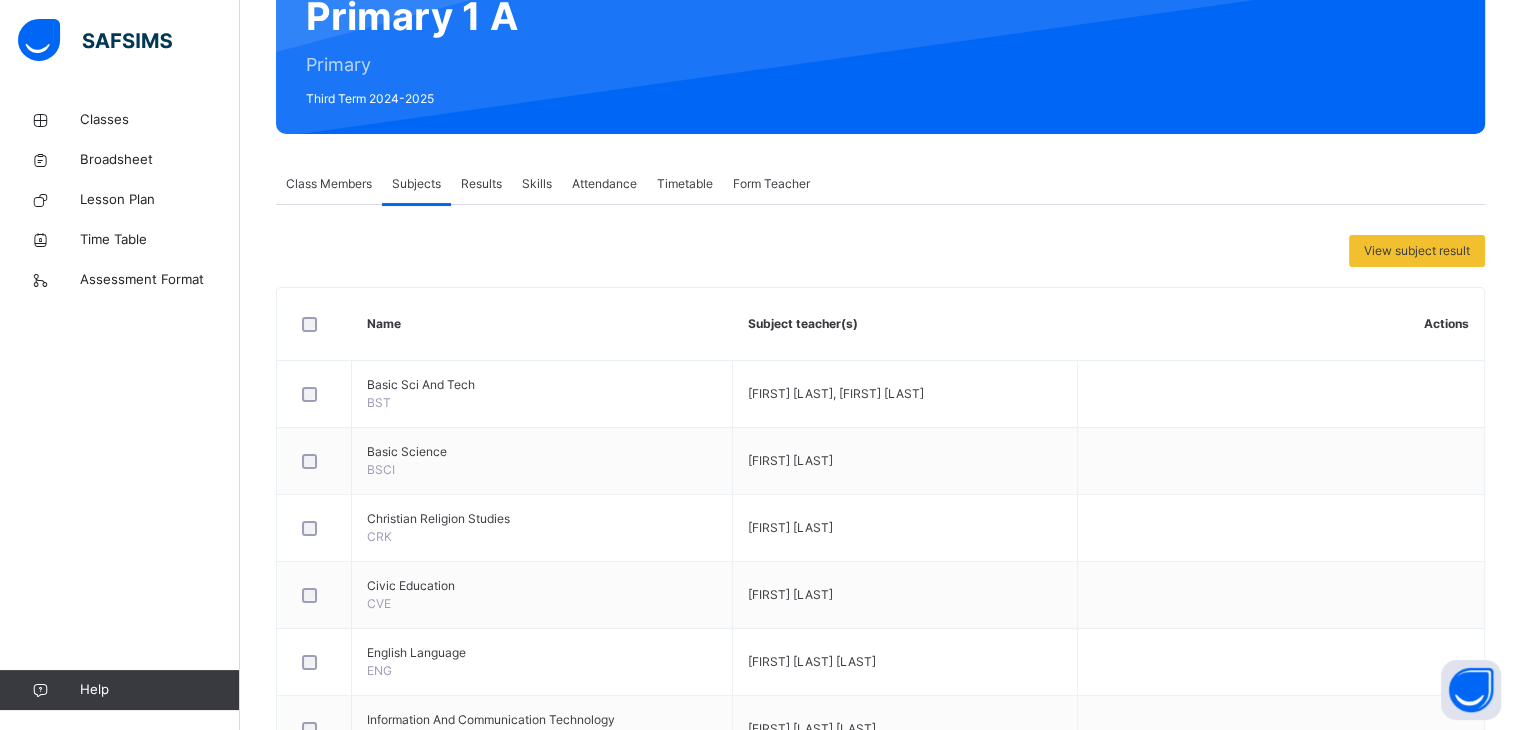 scroll, scrollTop: 194, scrollLeft: 0, axis: vertical 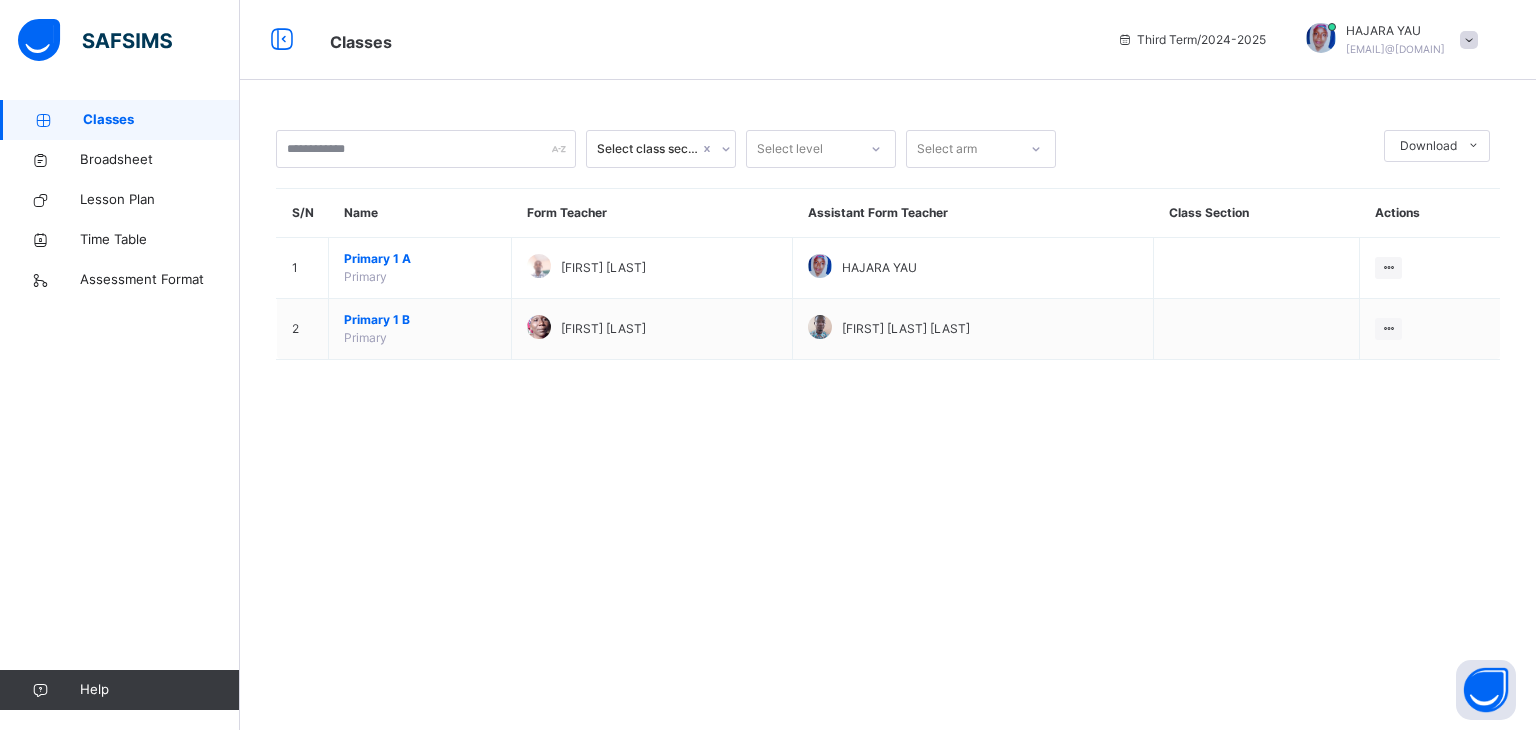 click on "[FIRST]  [LAST] [EMAIL]" at bounding box center [1395, 40] 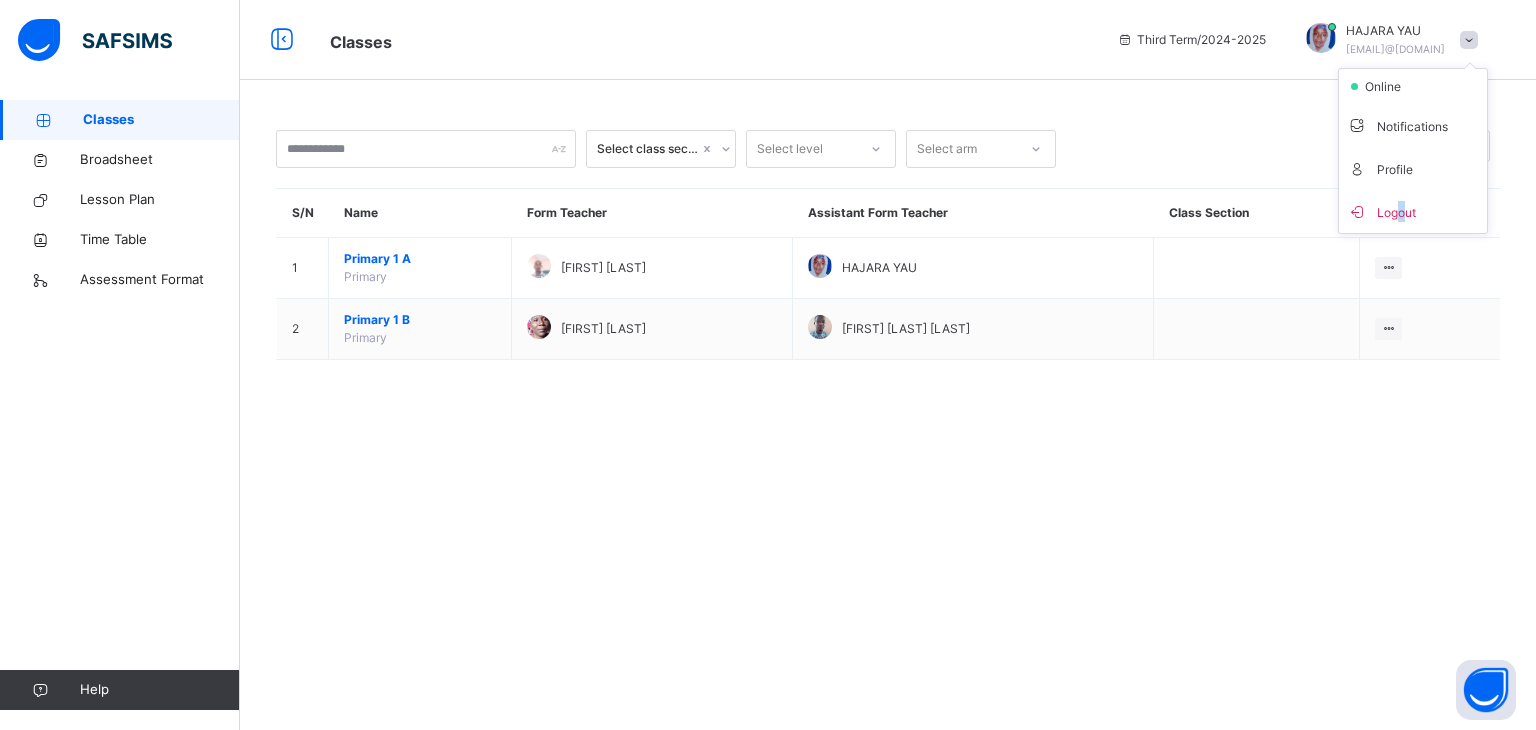 click on "Logout" at bounding box center [1413, 211] 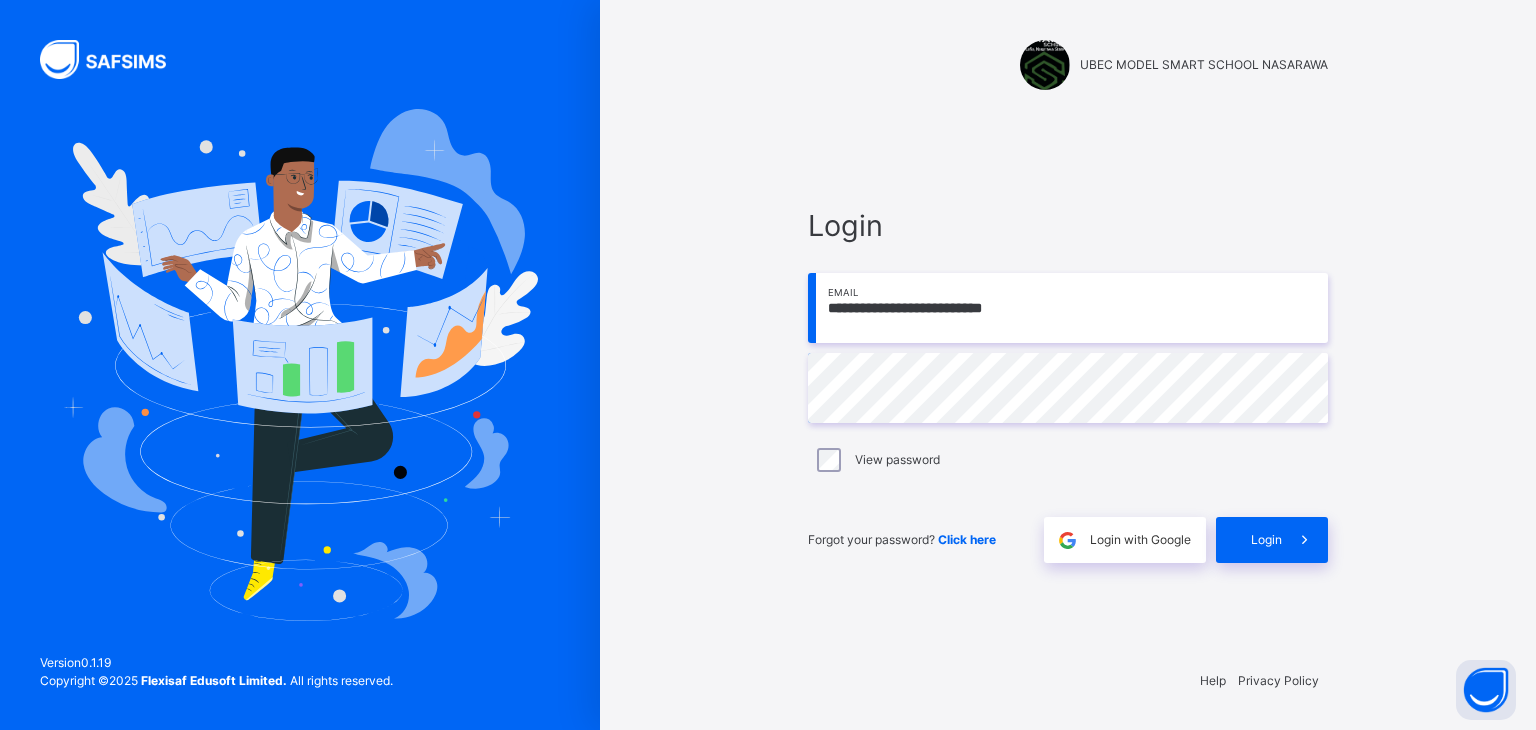 click on "**********" at bounding box center [1068, 308] 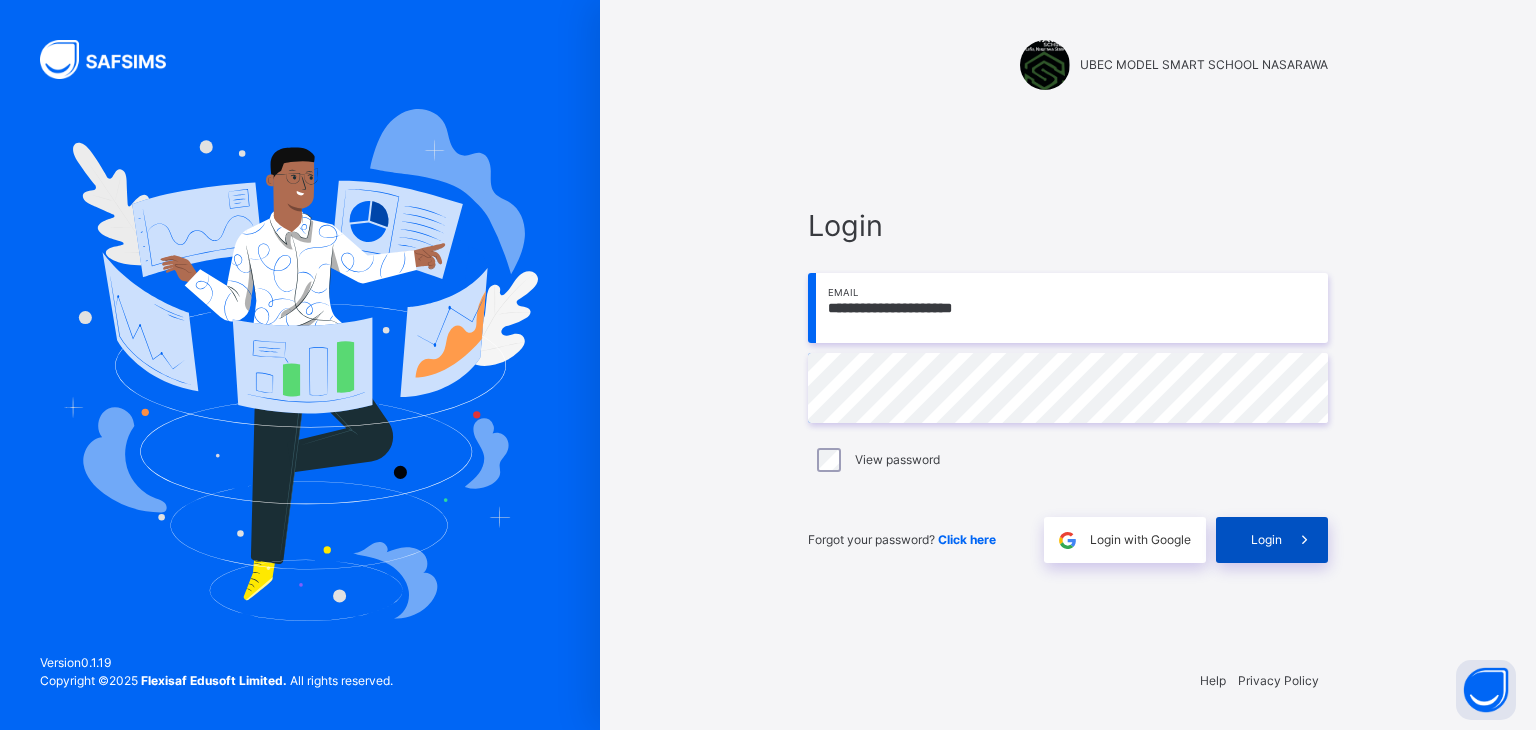 click at bounding box center (1305, 540) 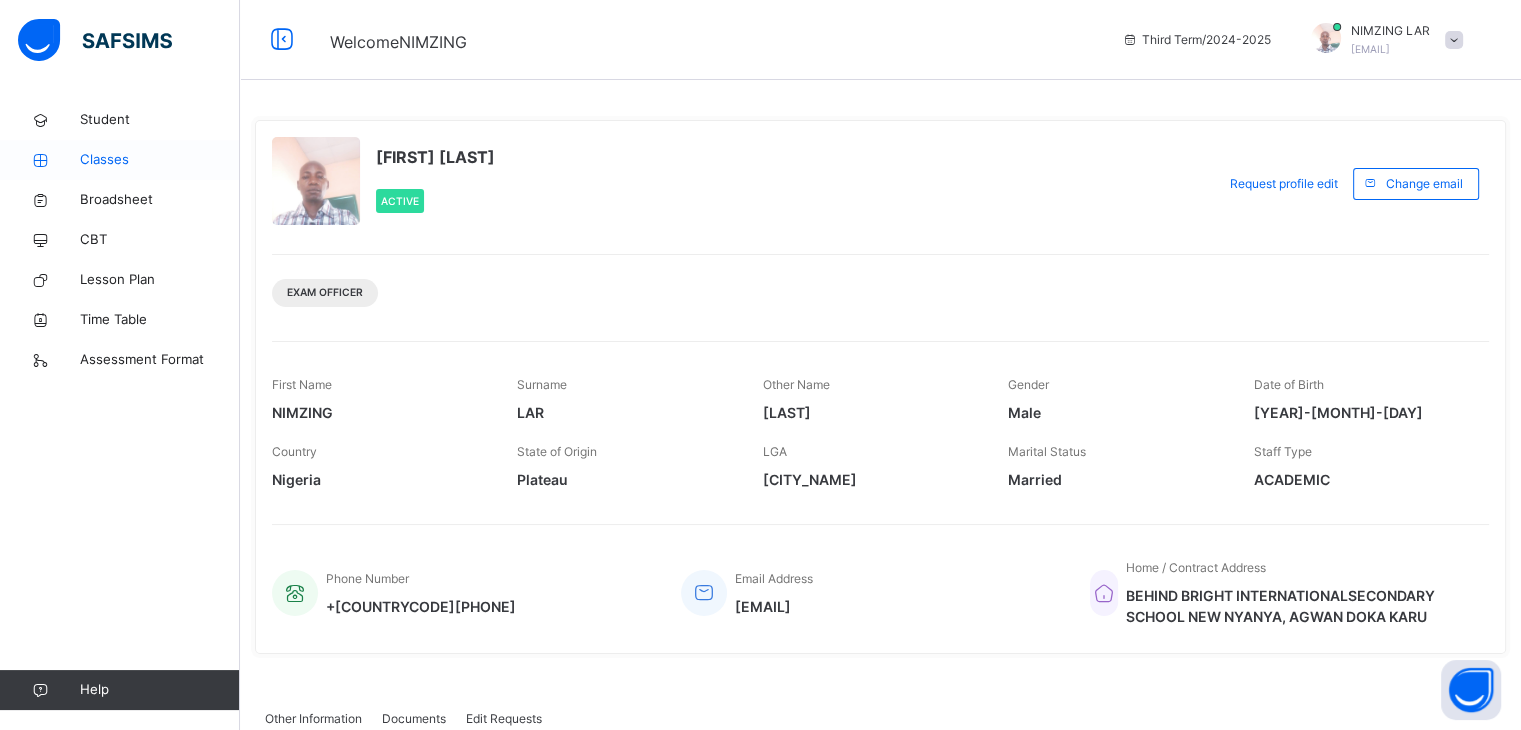 click on "Classes" at bounding box center (160, 160) 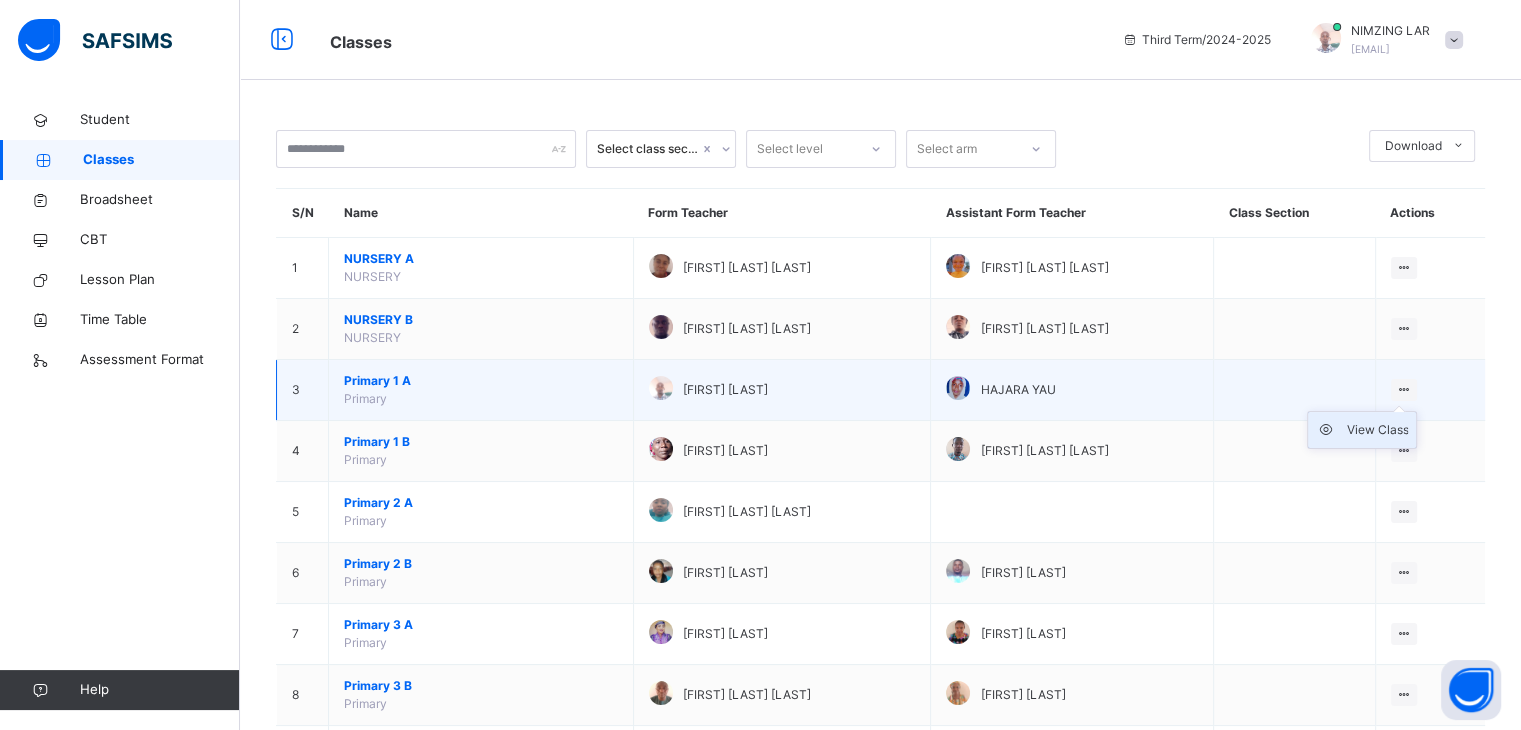 click on "View Class" at bounding box center [1377, 430] 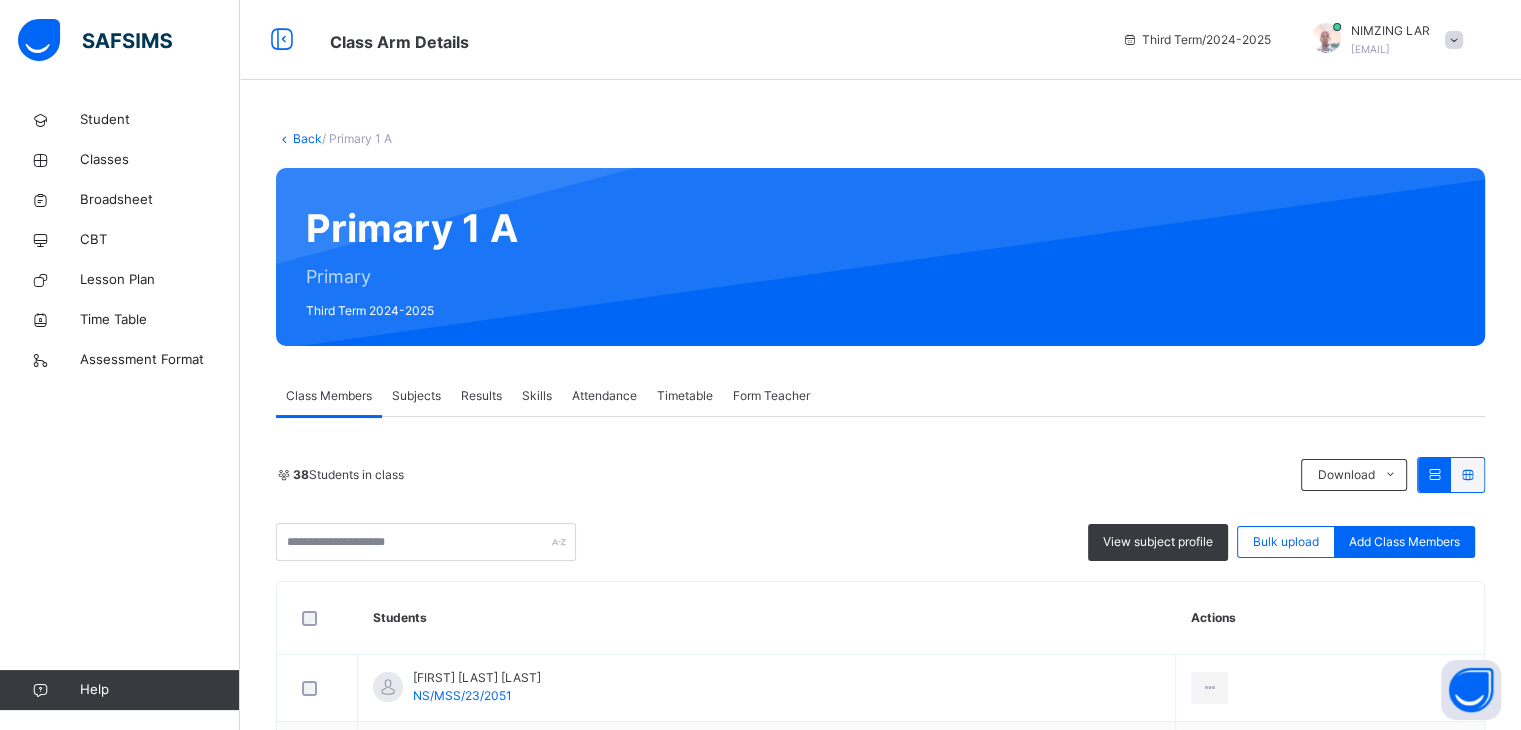 click on "Subjects" at bounding box center (416, 396) 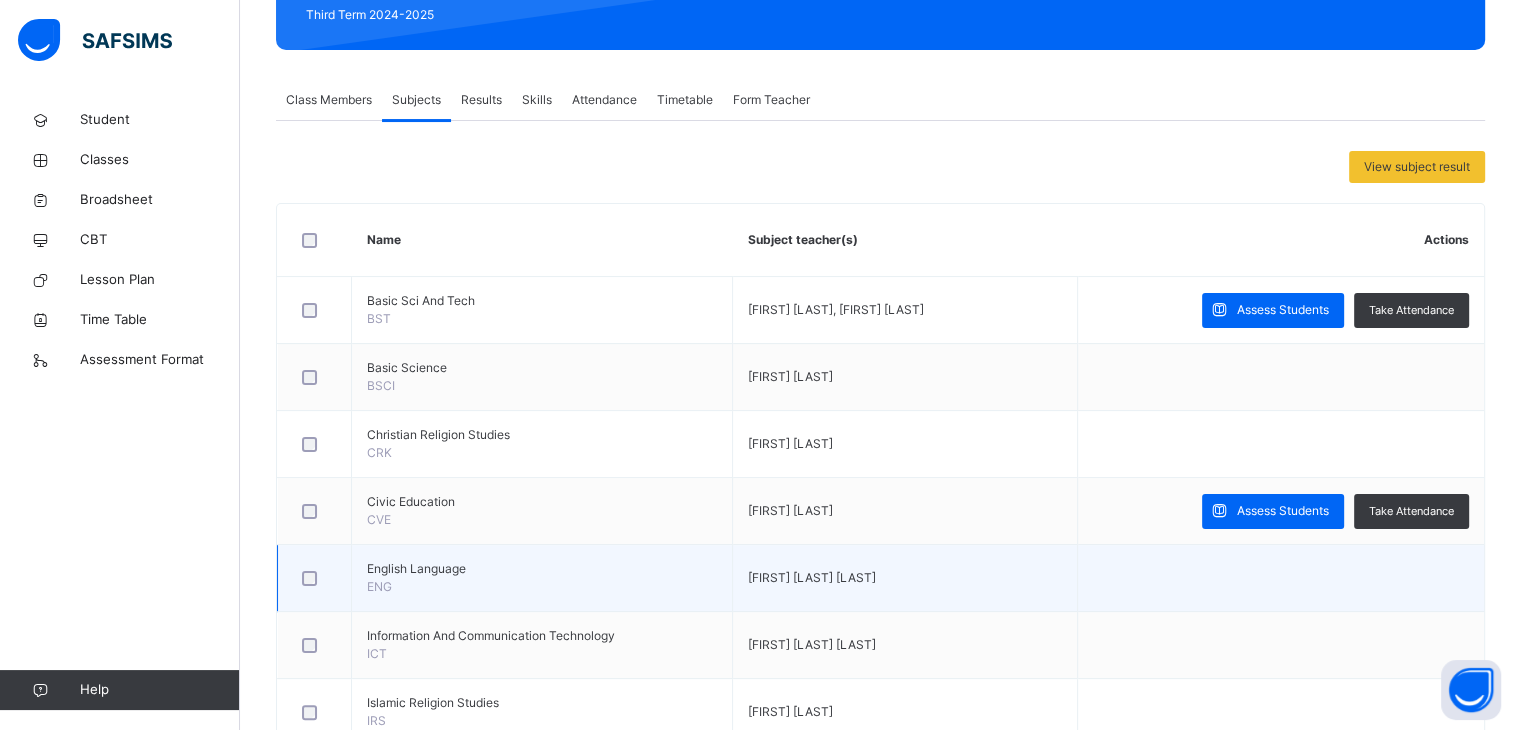 scroll, scrollTop: 300, scrollLeft: 0, axis: vertical 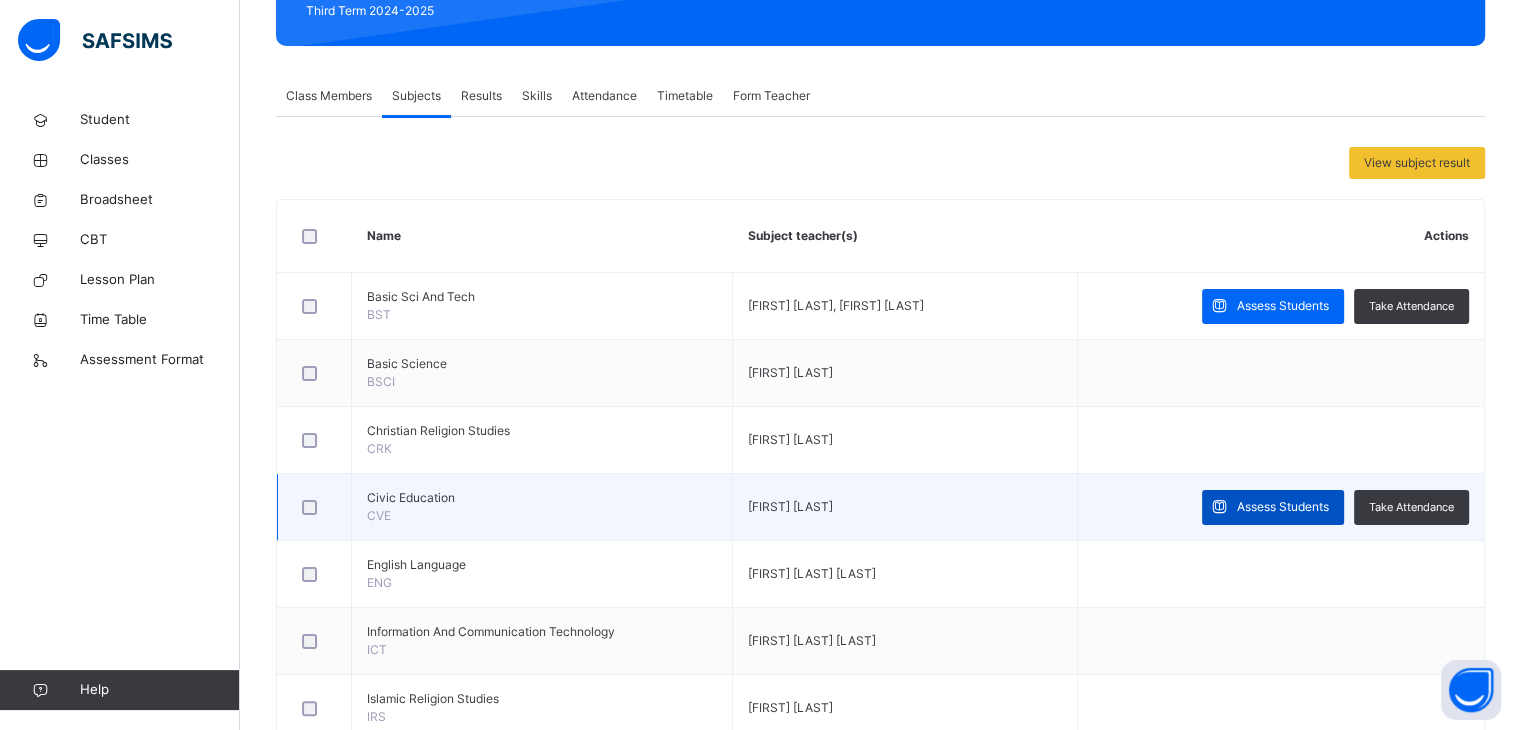 click on "Assess Students" at bounding box center [1283, 507] 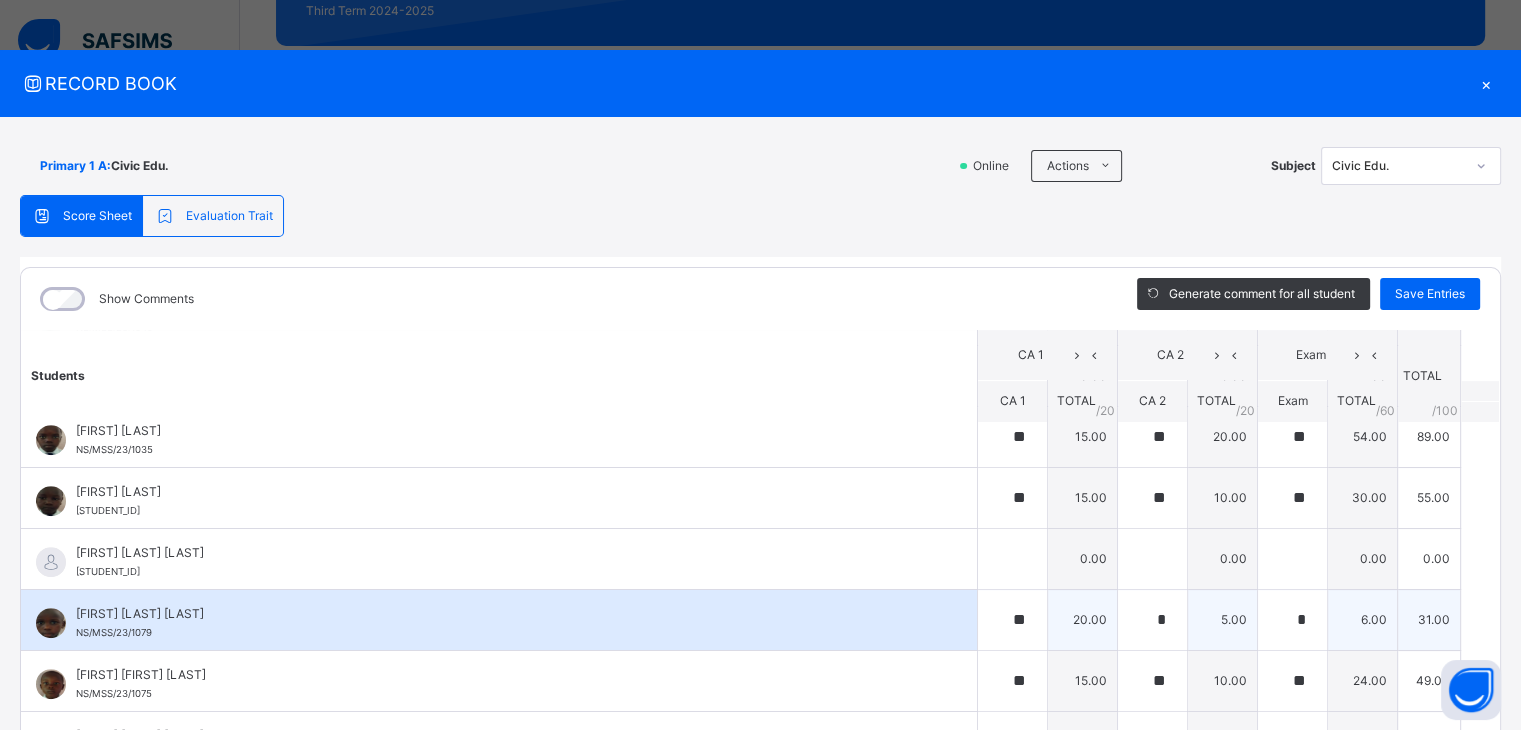scroll, scrollTop: 1300, scrollLeft: 0, axis: vertical 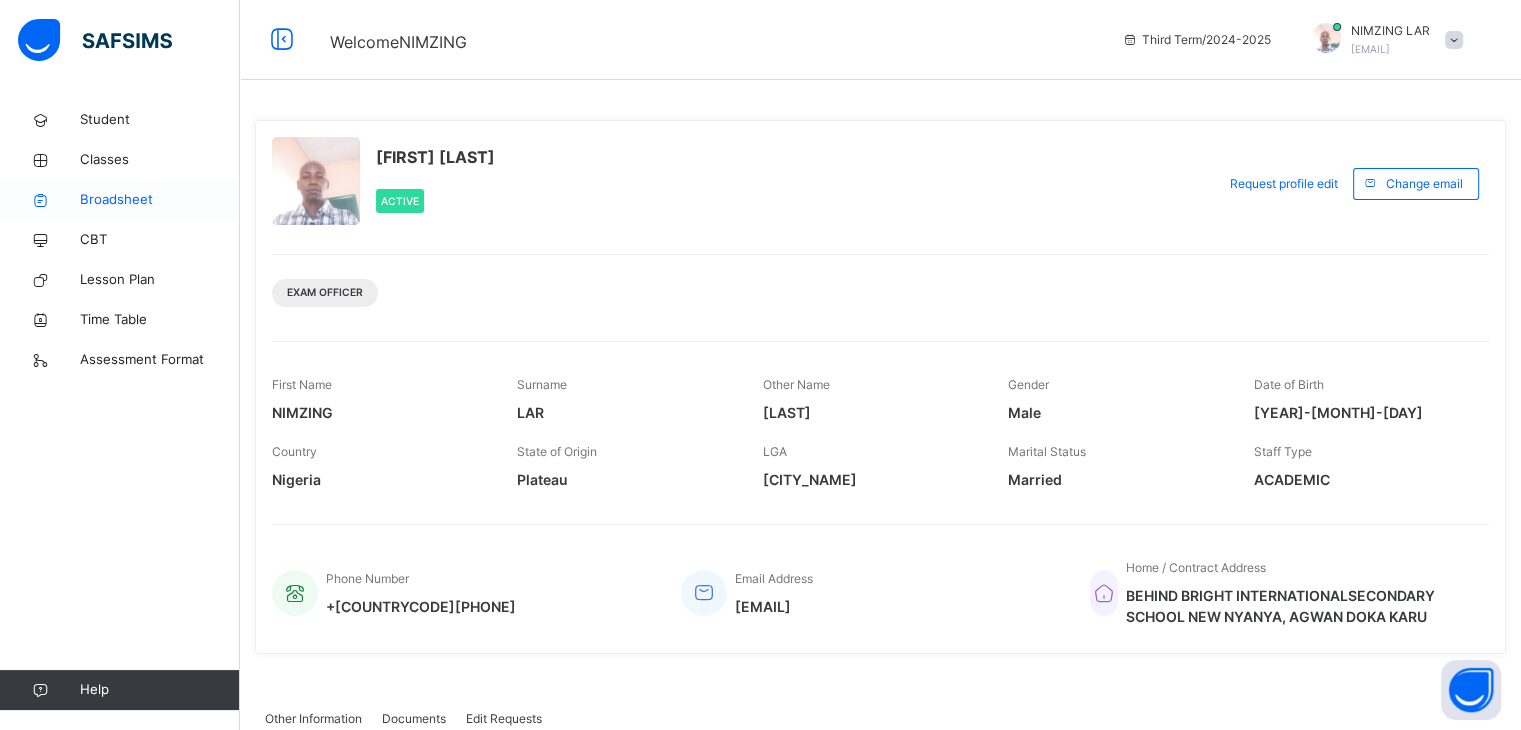 click on "Broadsheet" at bounding box center [160, 200] 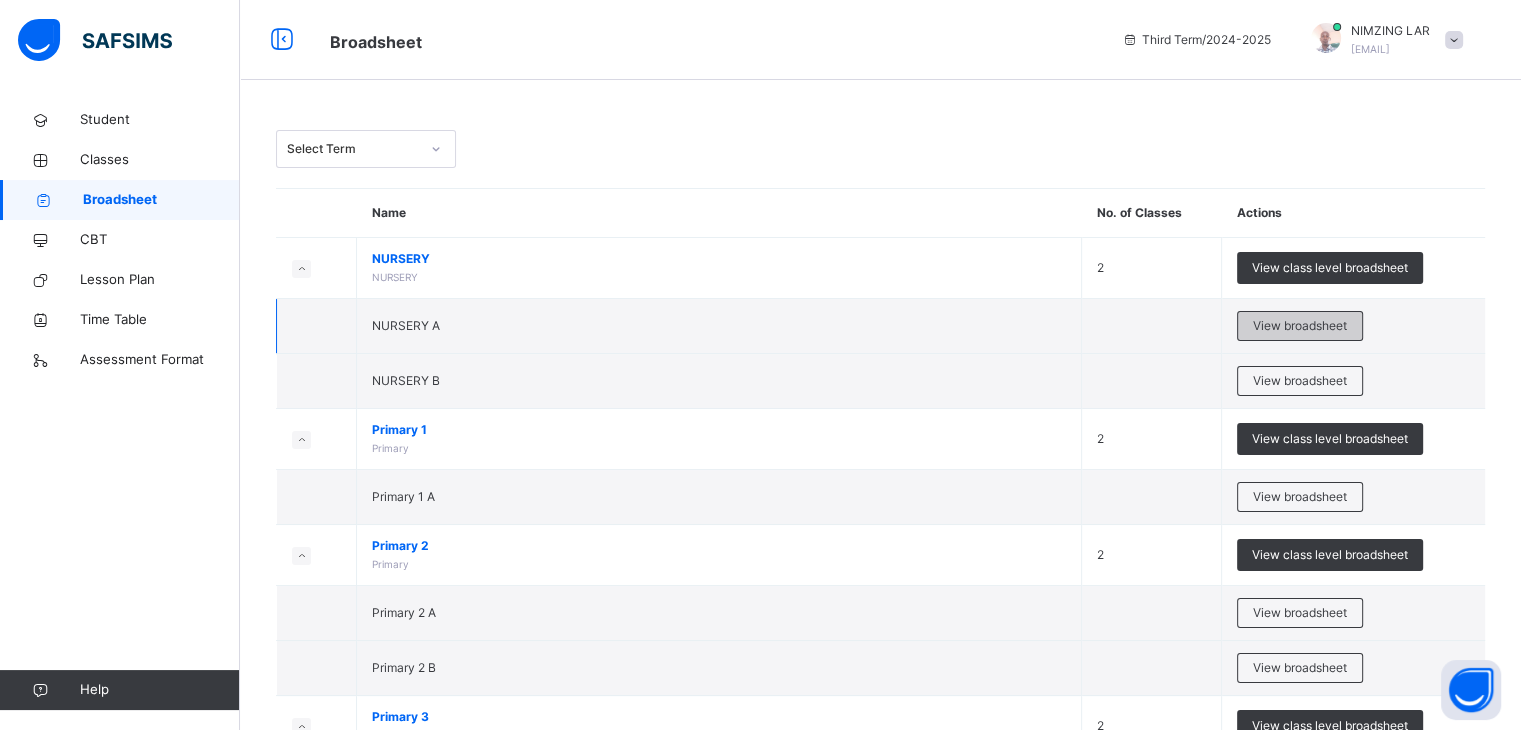 click on "View broadsheet" at bounding box center [1300, 326] 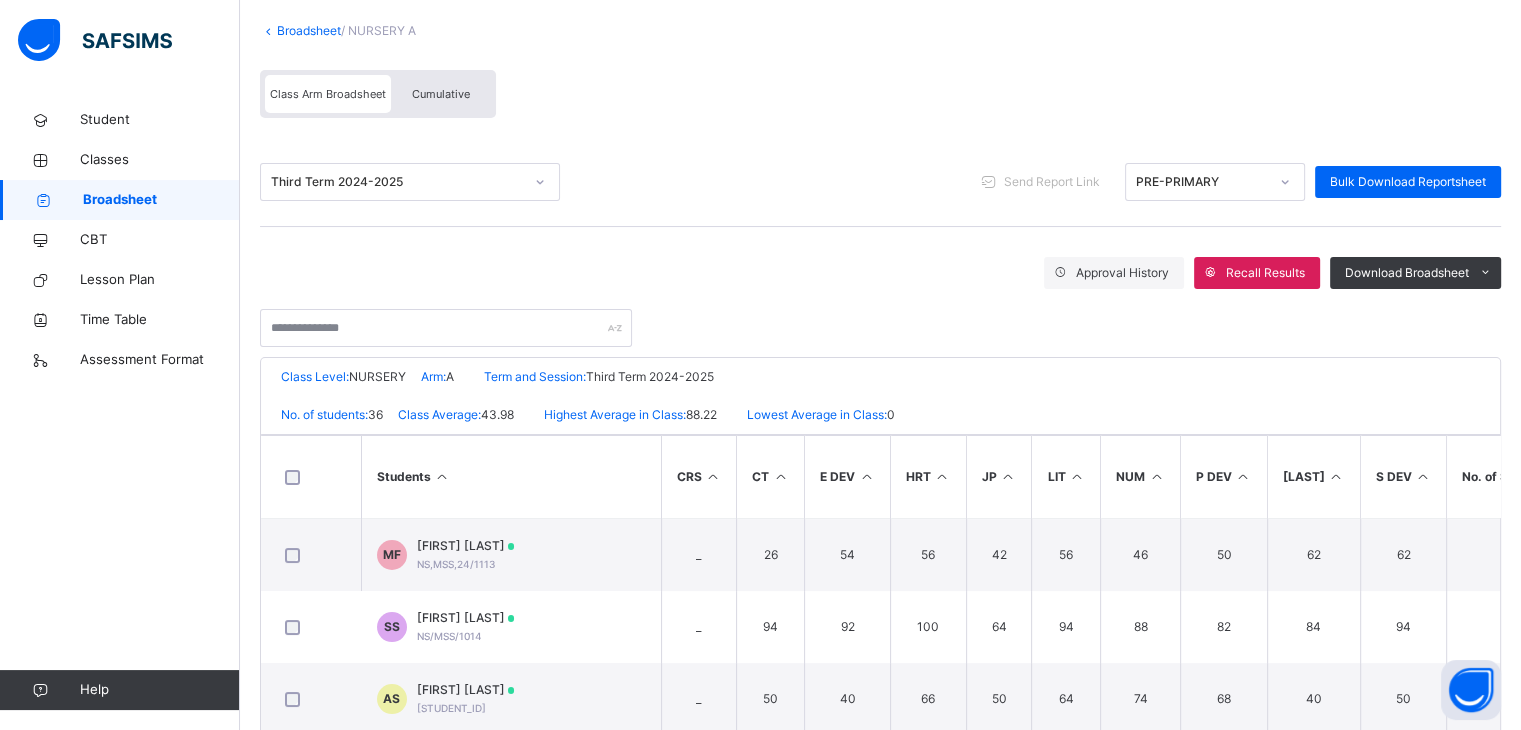 scroll, scrollTop: 300, scrollLeft: 0, axis: vertical 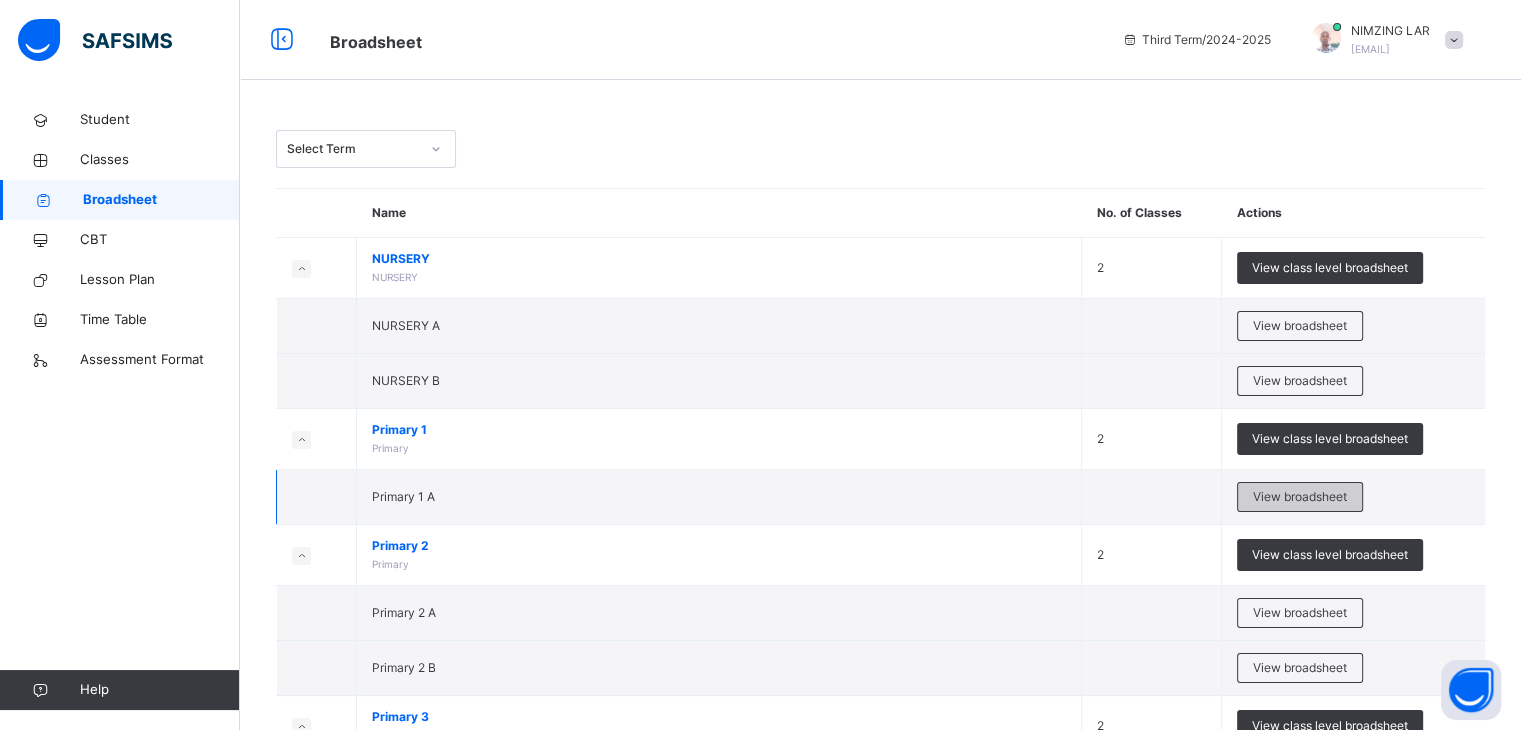 click on "View broadsheet" at bounding box center (1300, 497) 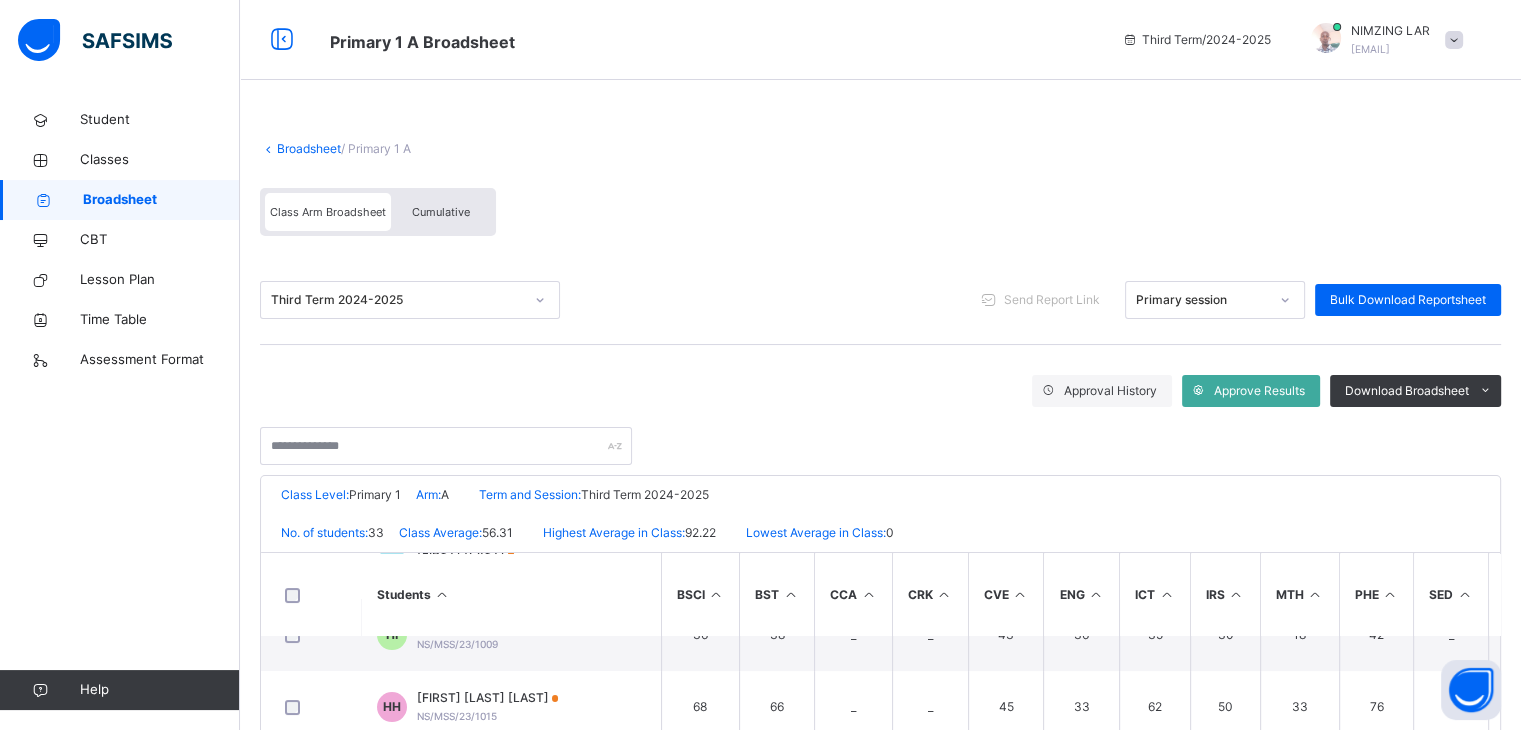 scroll, scrollTop: 200, scrollLeft: 0, axis: vertical 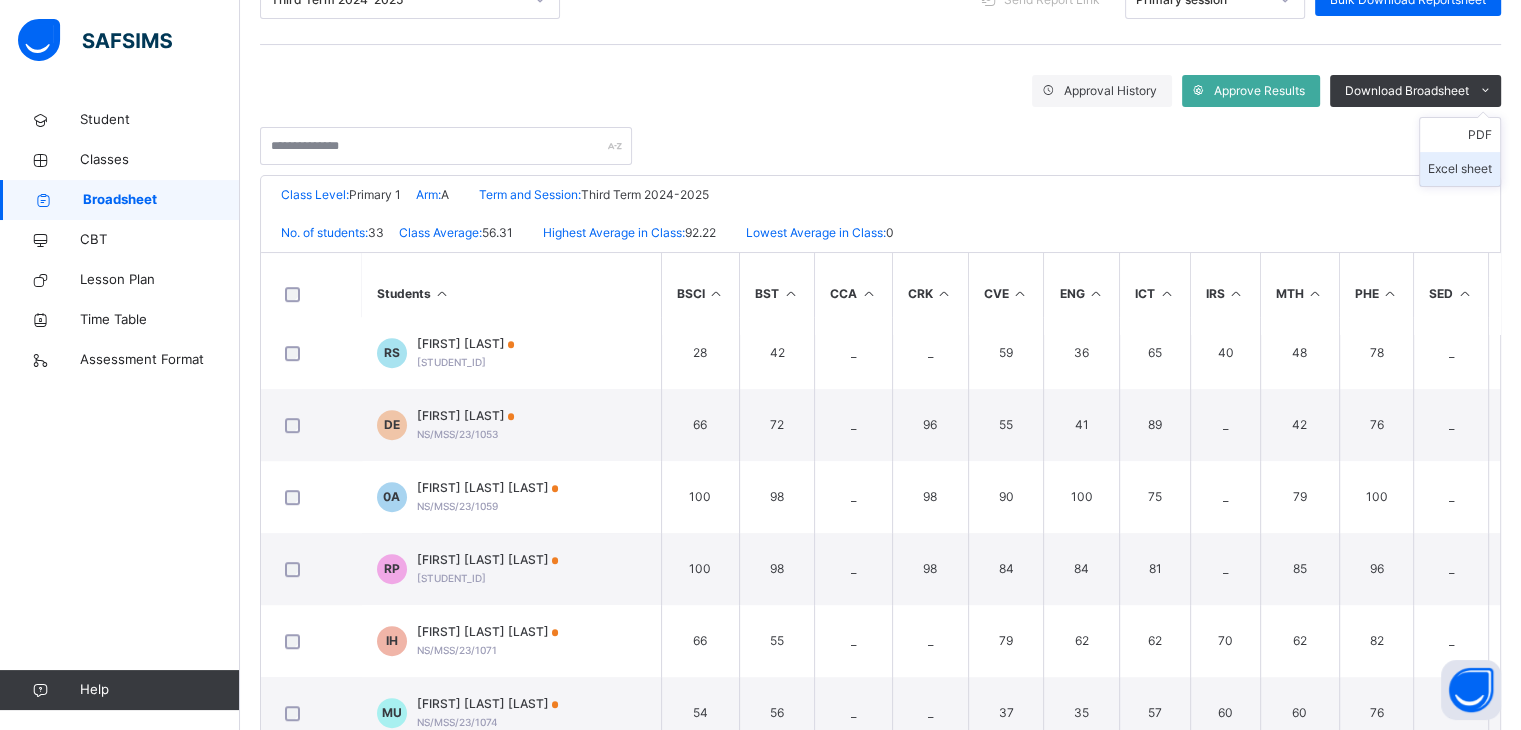 click on "Excel sheet" at bounding box center (1460, 169) 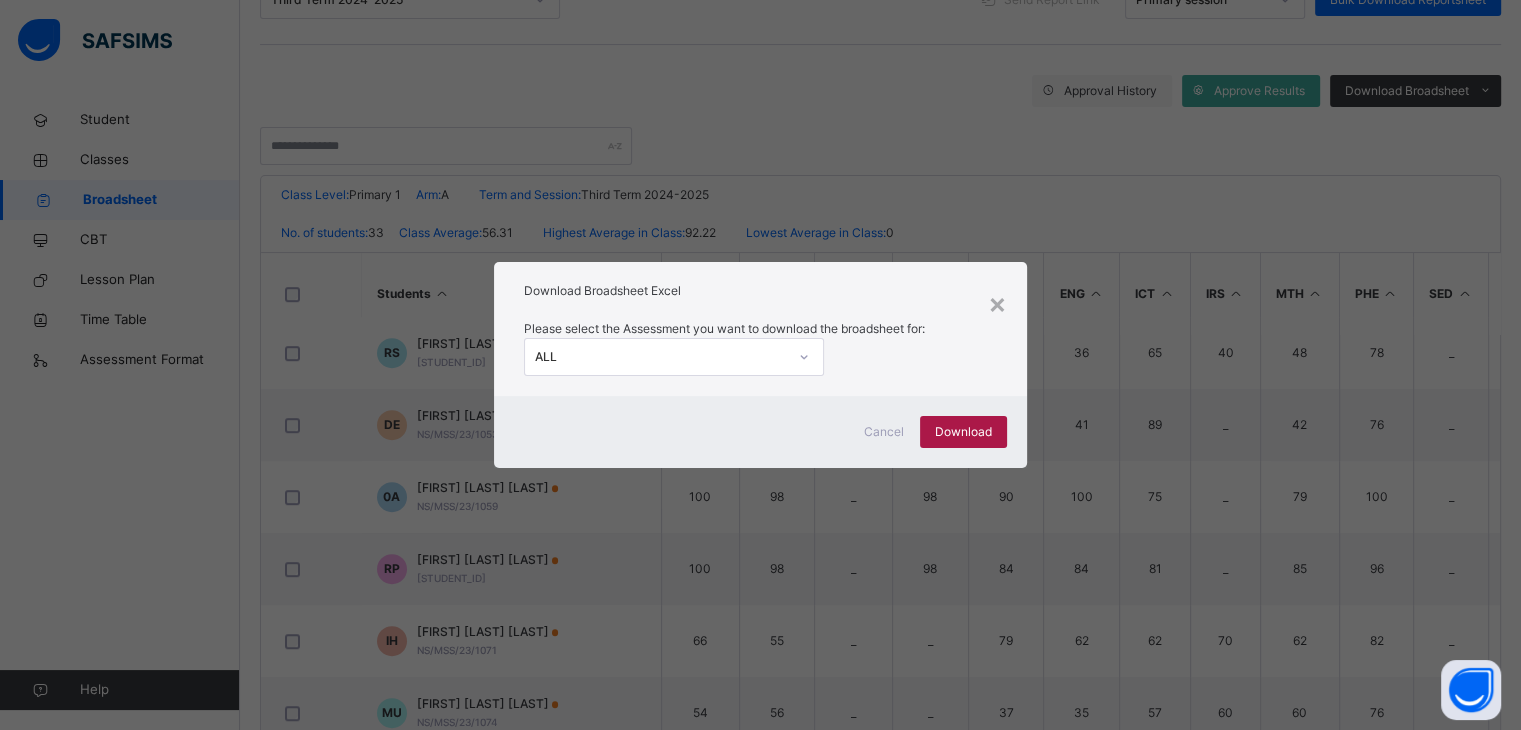 click on "Download" at bounding box center [963, 432] 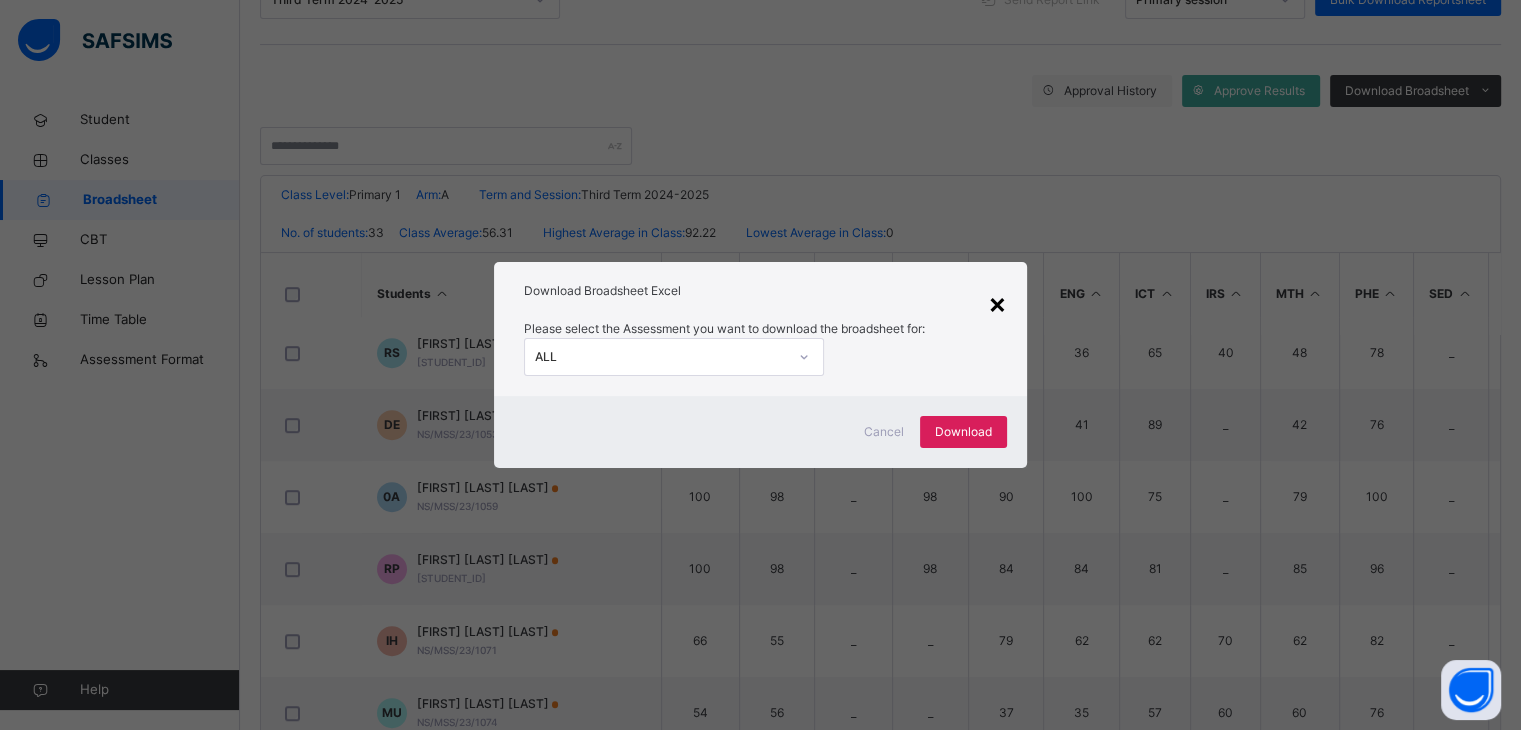 click on "×" at bounding box center [997, 303] 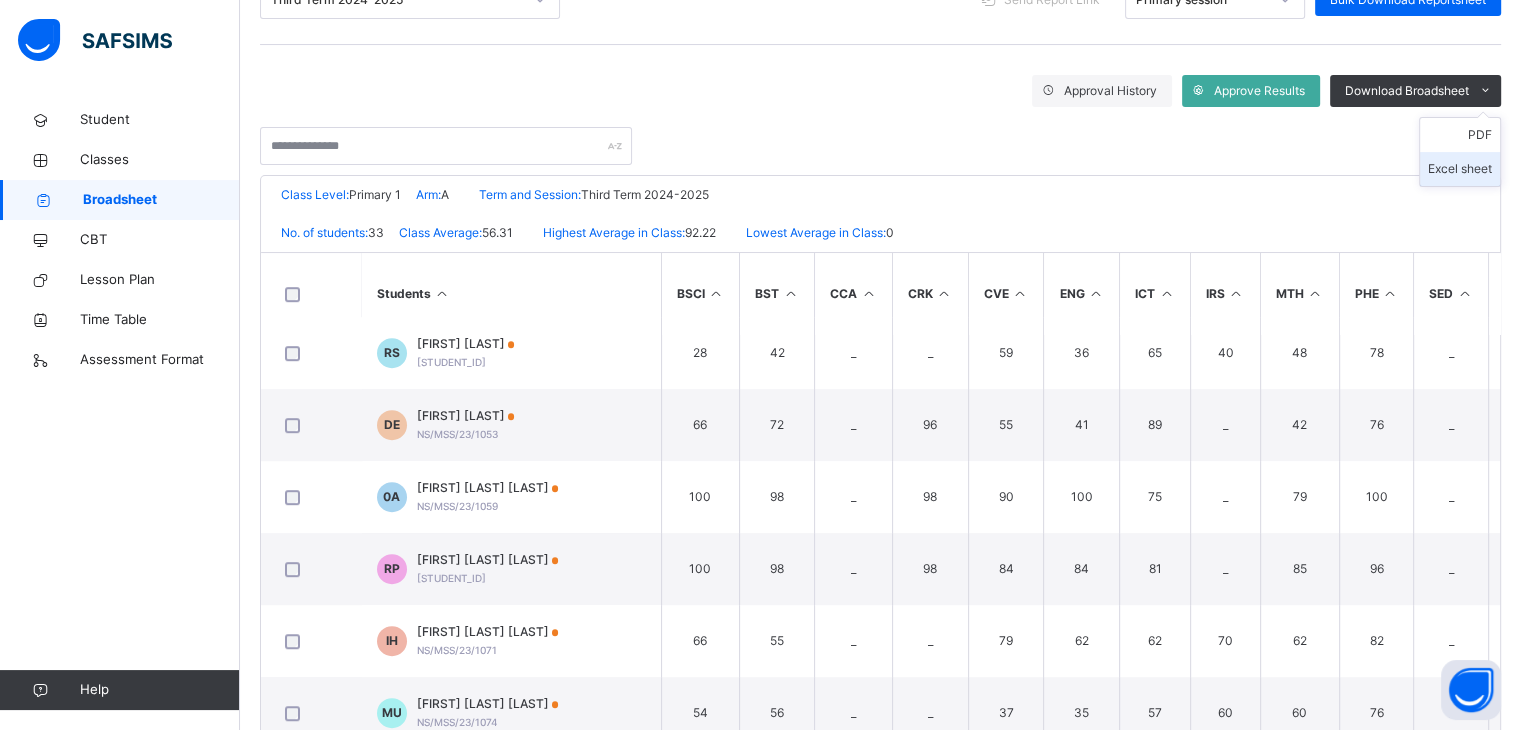 click on "Excel sheet" at bounding box center (1460, 169) 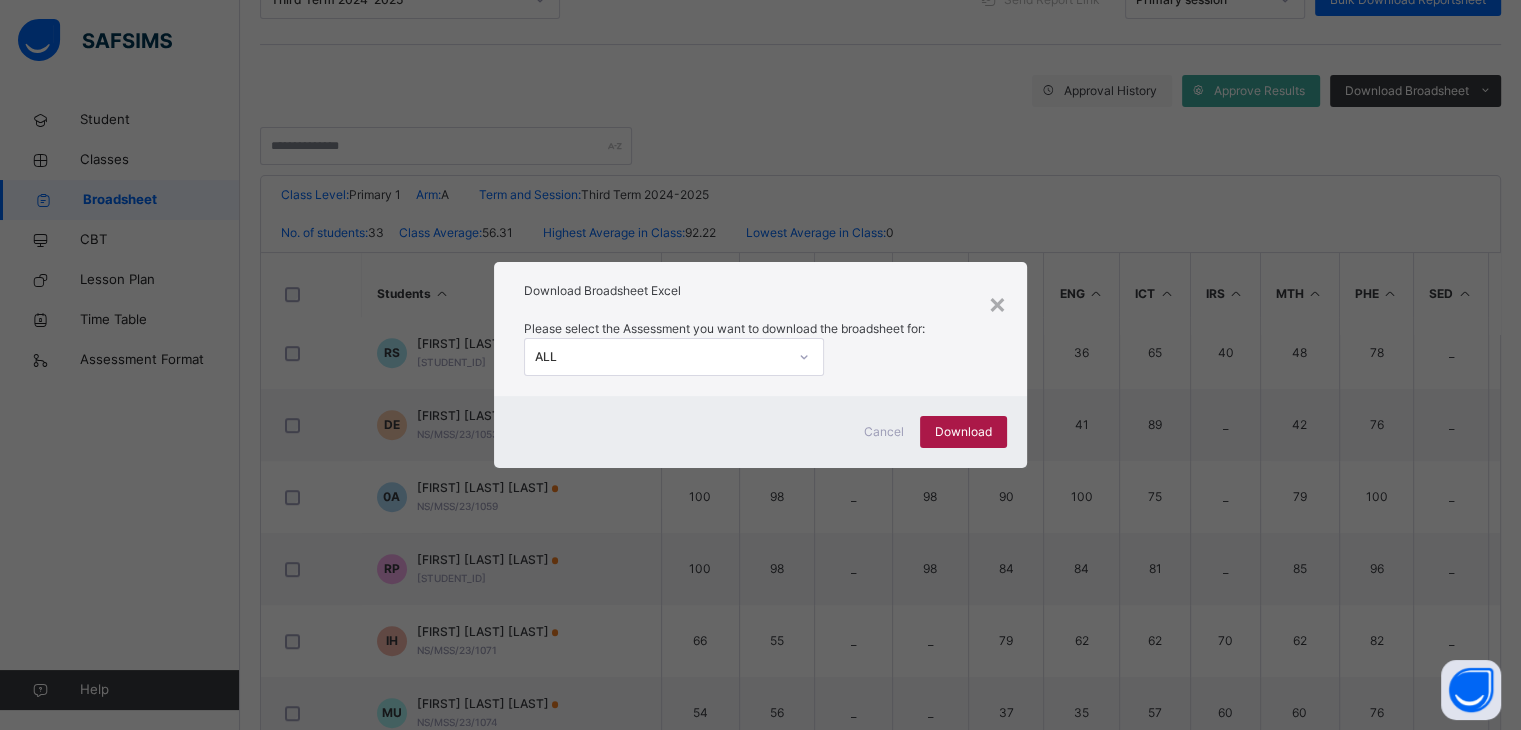 click on "Download" at bounding box center (963, 432) 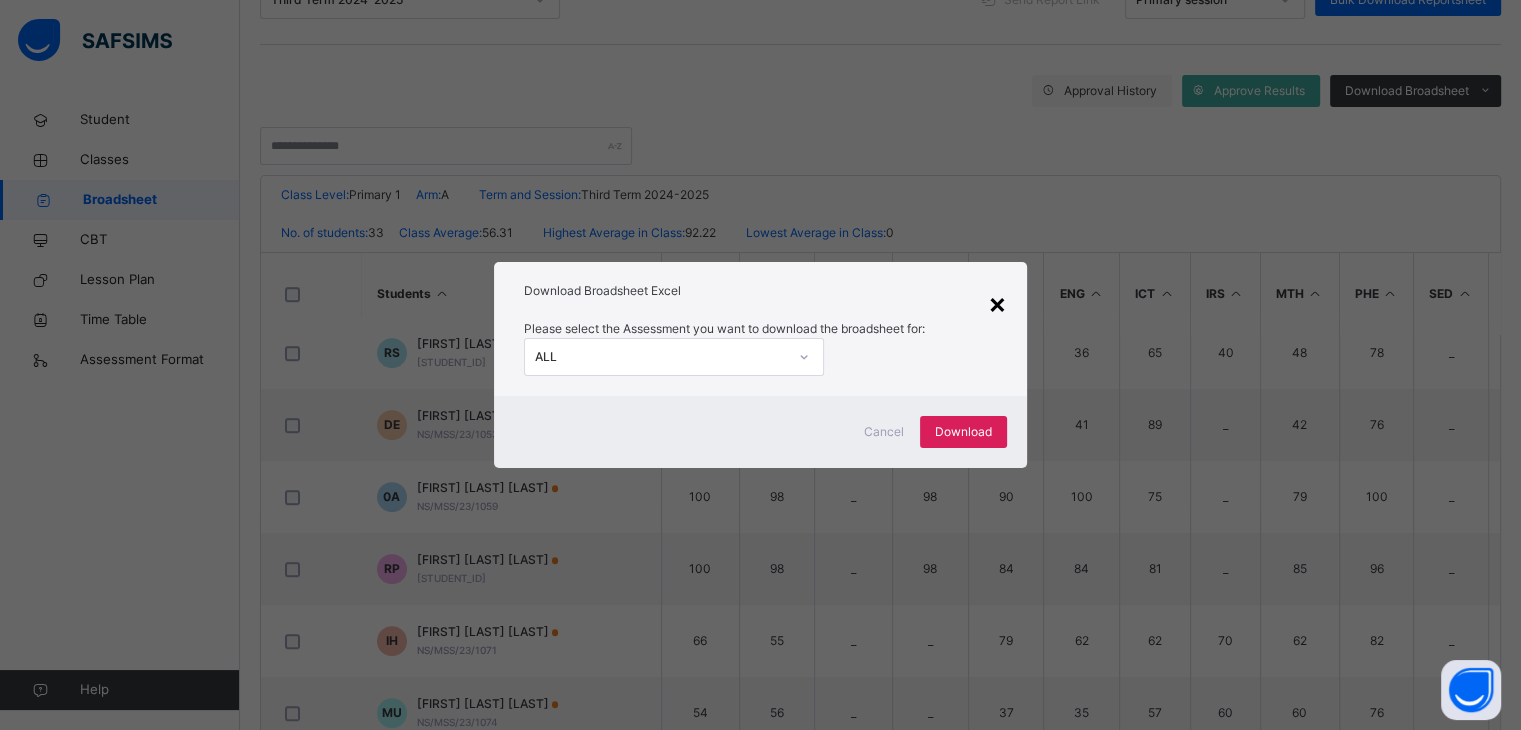 click on "×" at bounding box center (997, 303) 